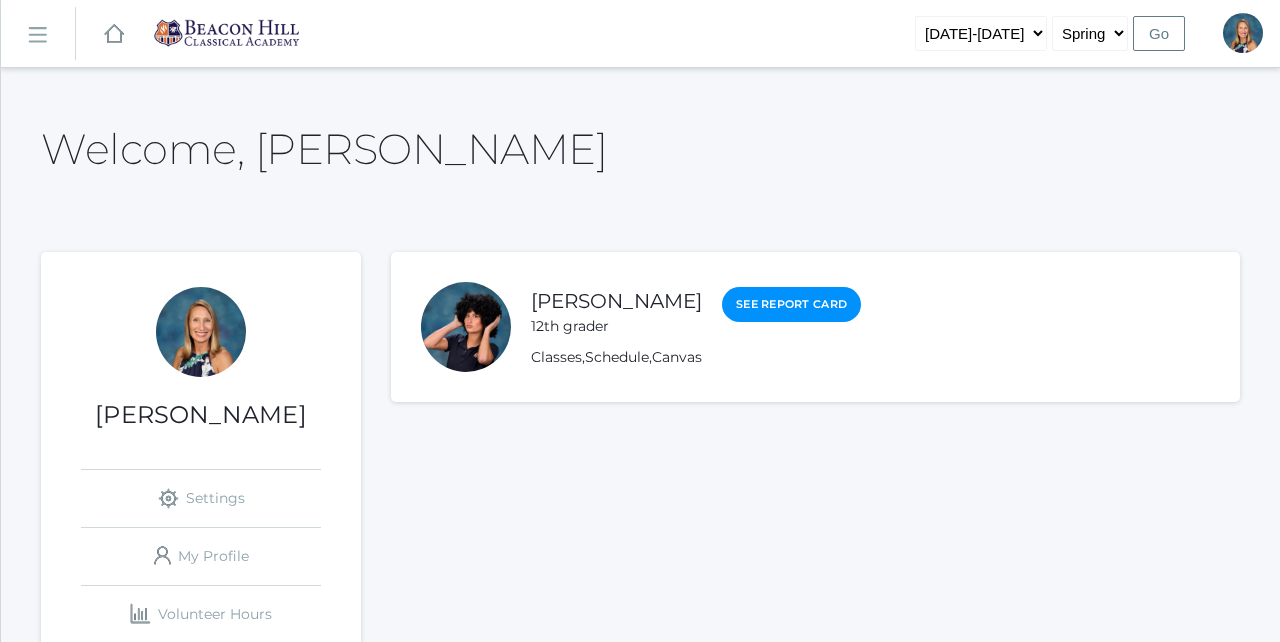 click on "icons/ui/navigation/hamburger
Created with Sketch." at bounding box center [38, 34] 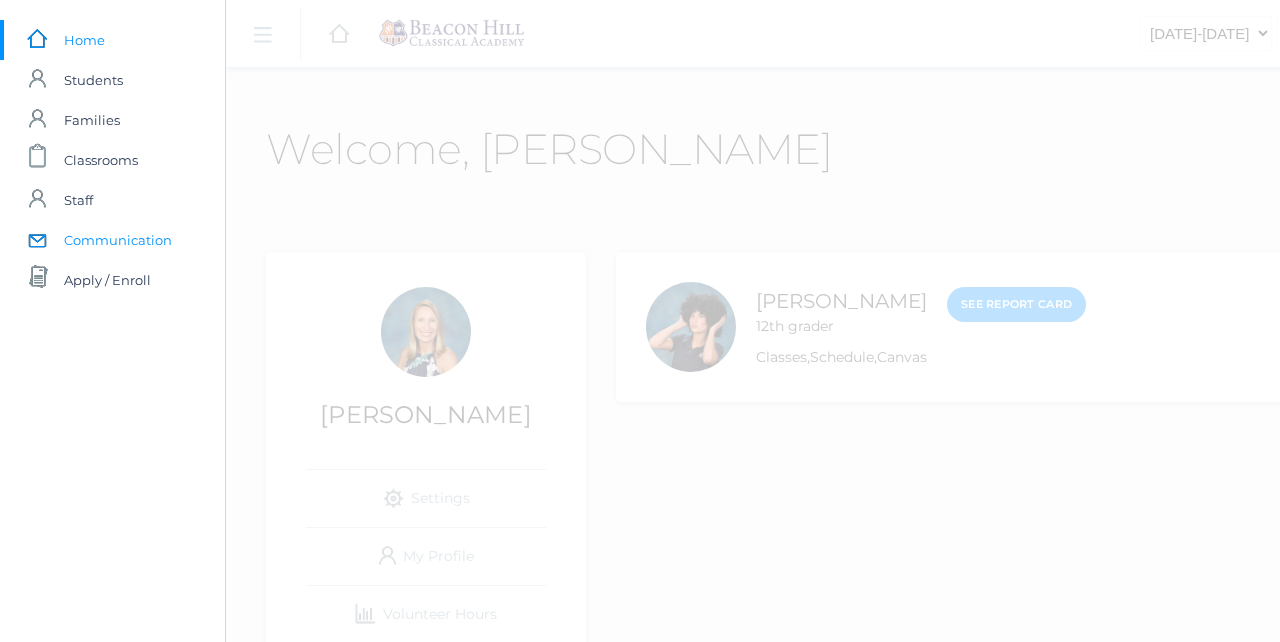 click on "Communication" at bounding box center (118, 240) 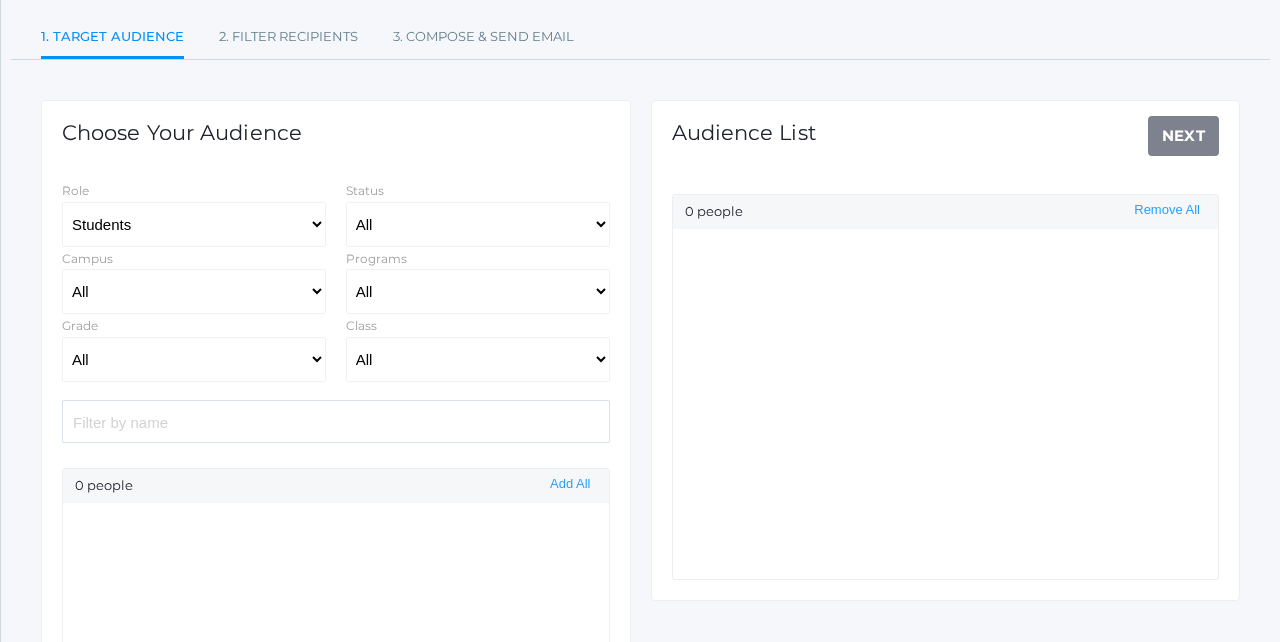 scroll, scrollTop: 184, scrollLeft: 0, axis: vertical 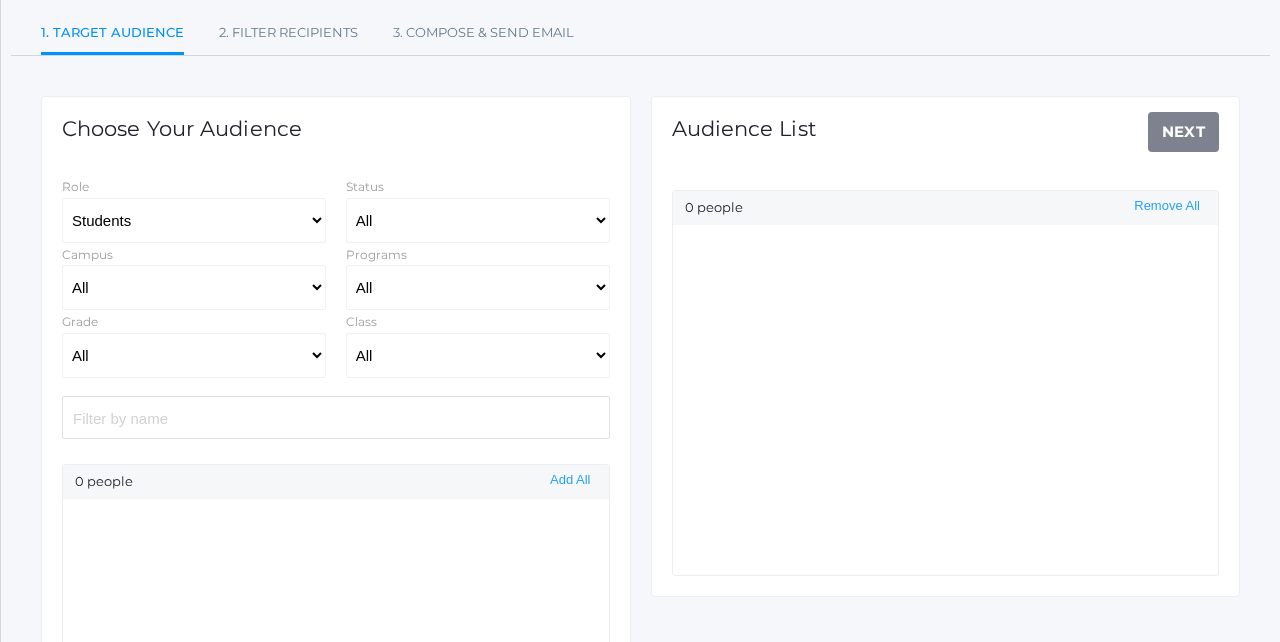 click 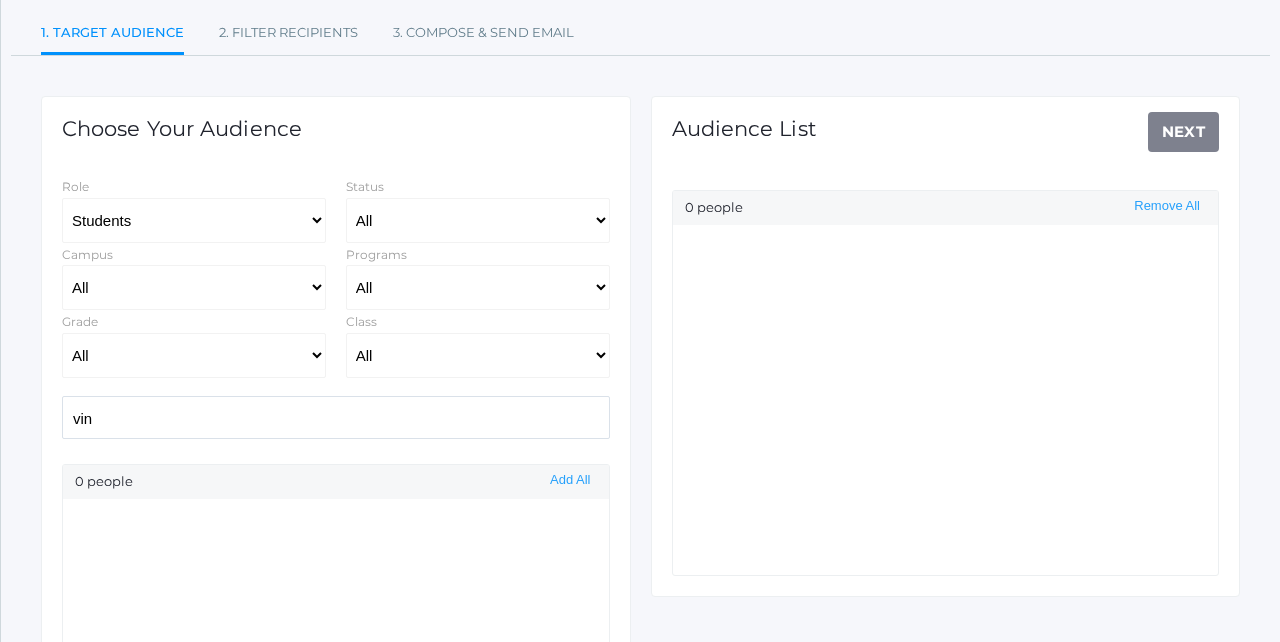 type on "vinc" 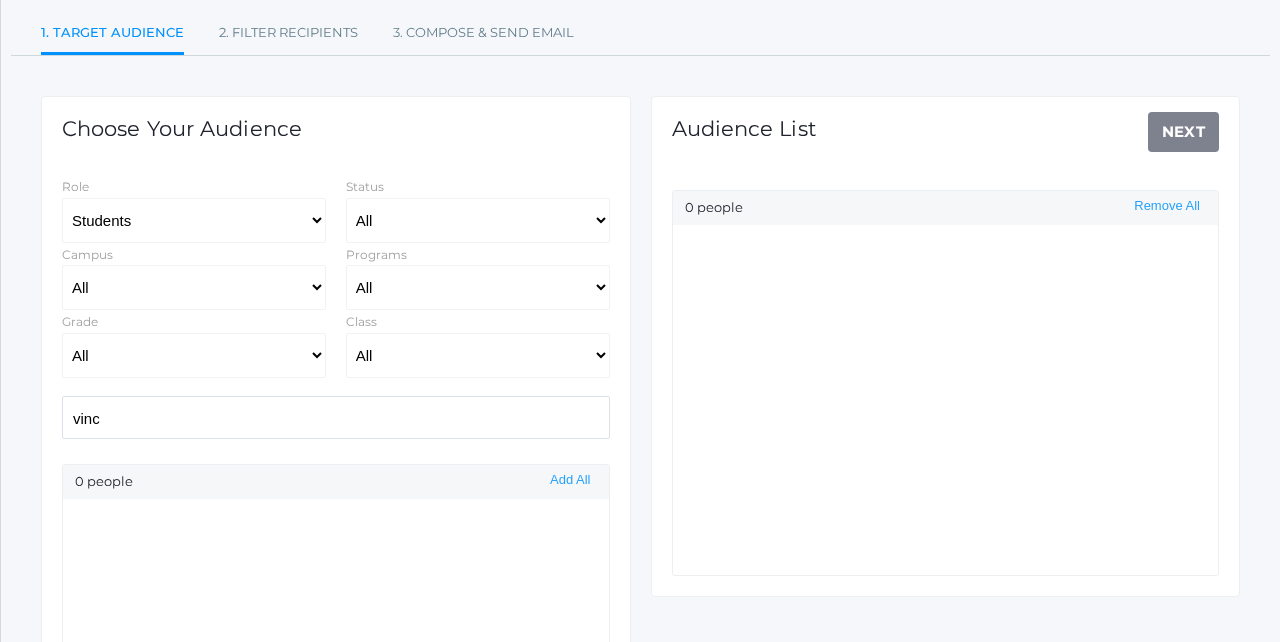 select on "Enrolled" 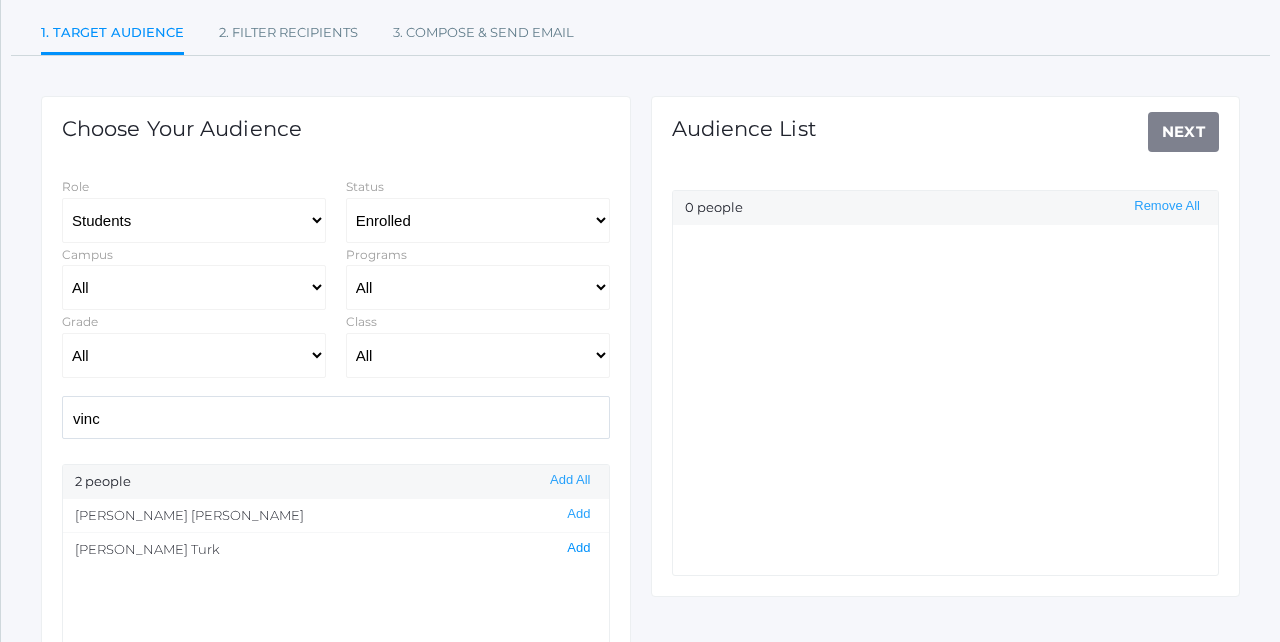 click on "Add" 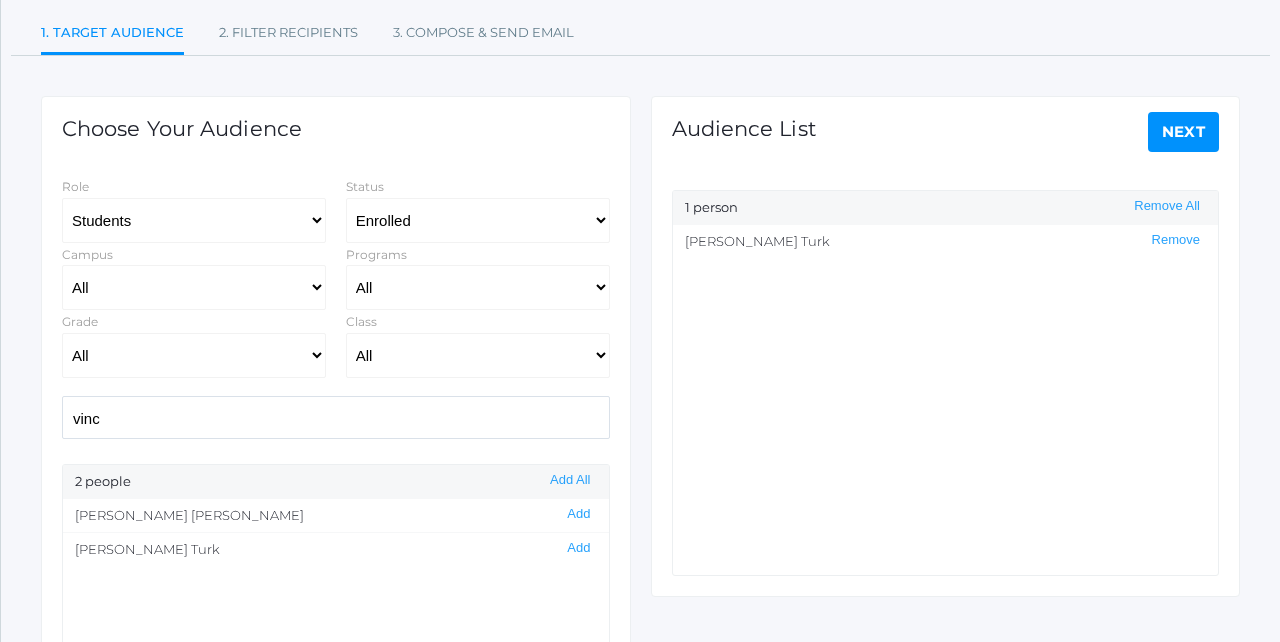click on "vinc" 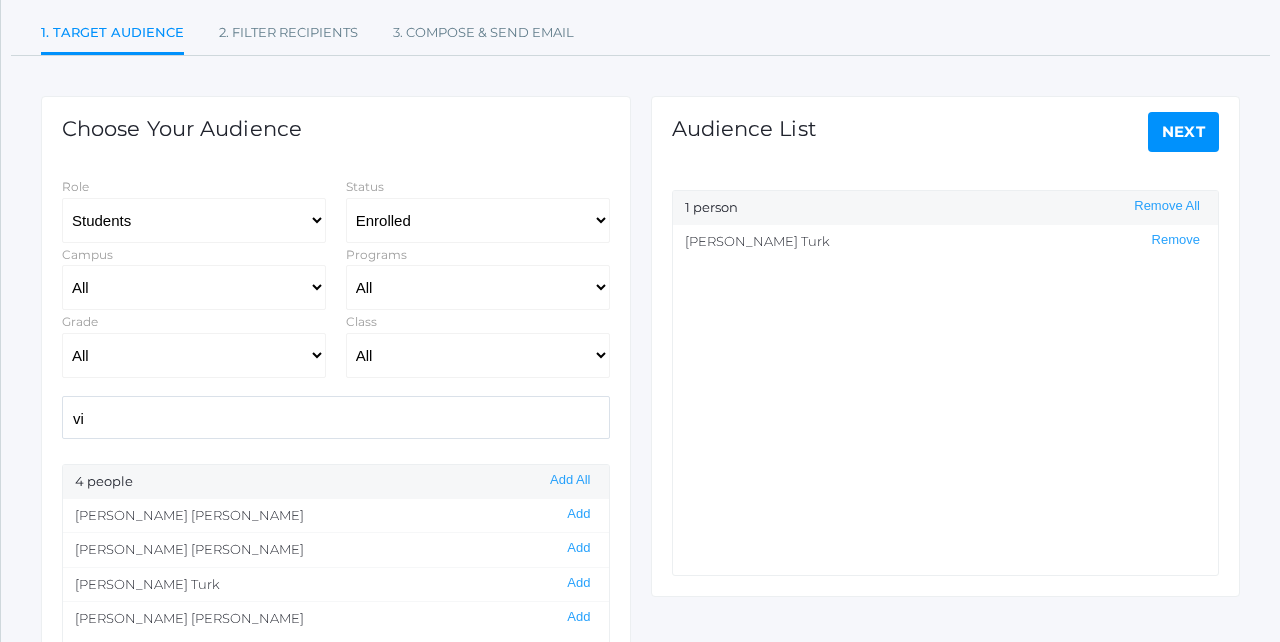 type on "v" 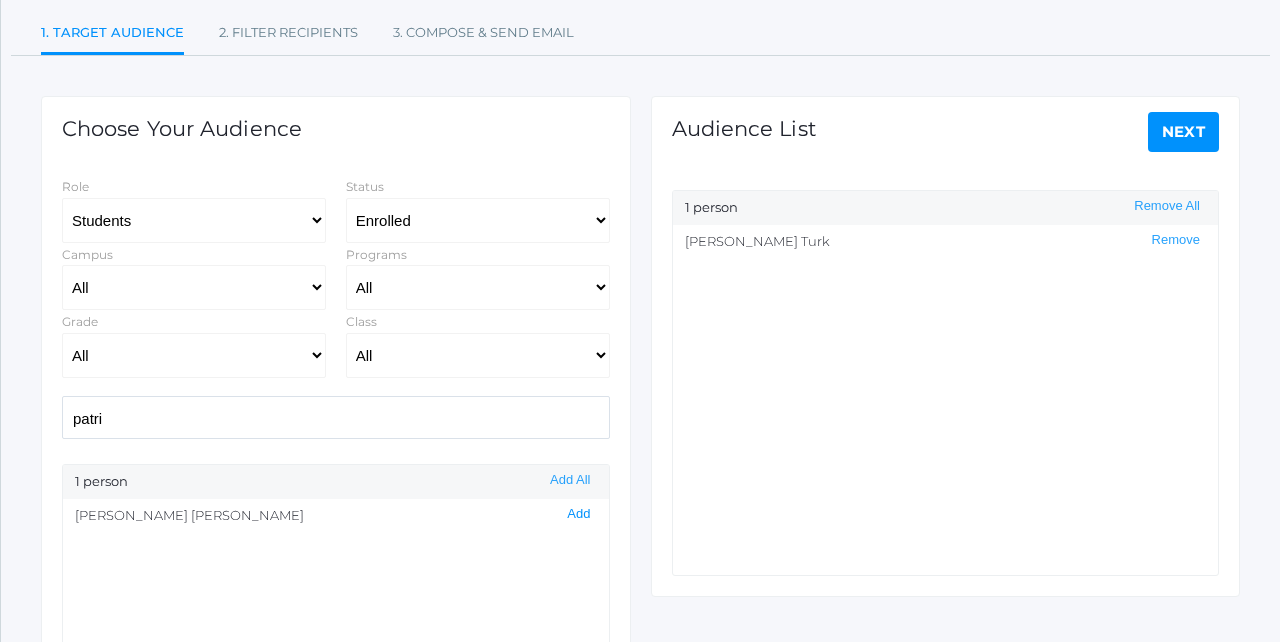 click on "Add" 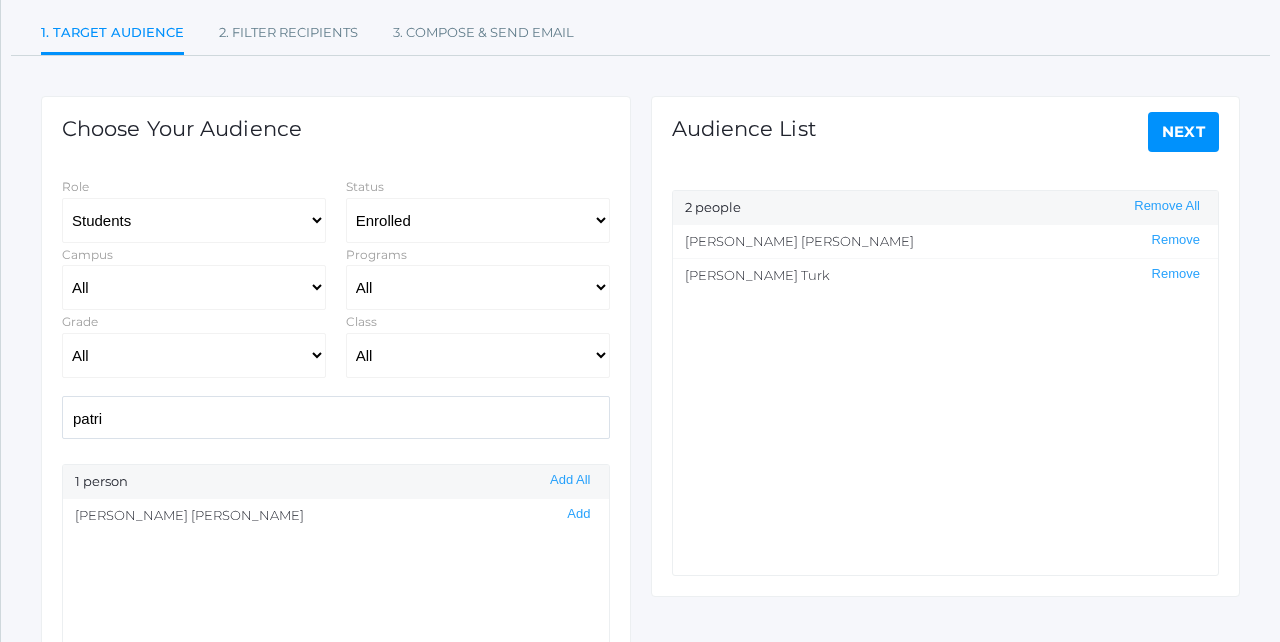 click on "patri" 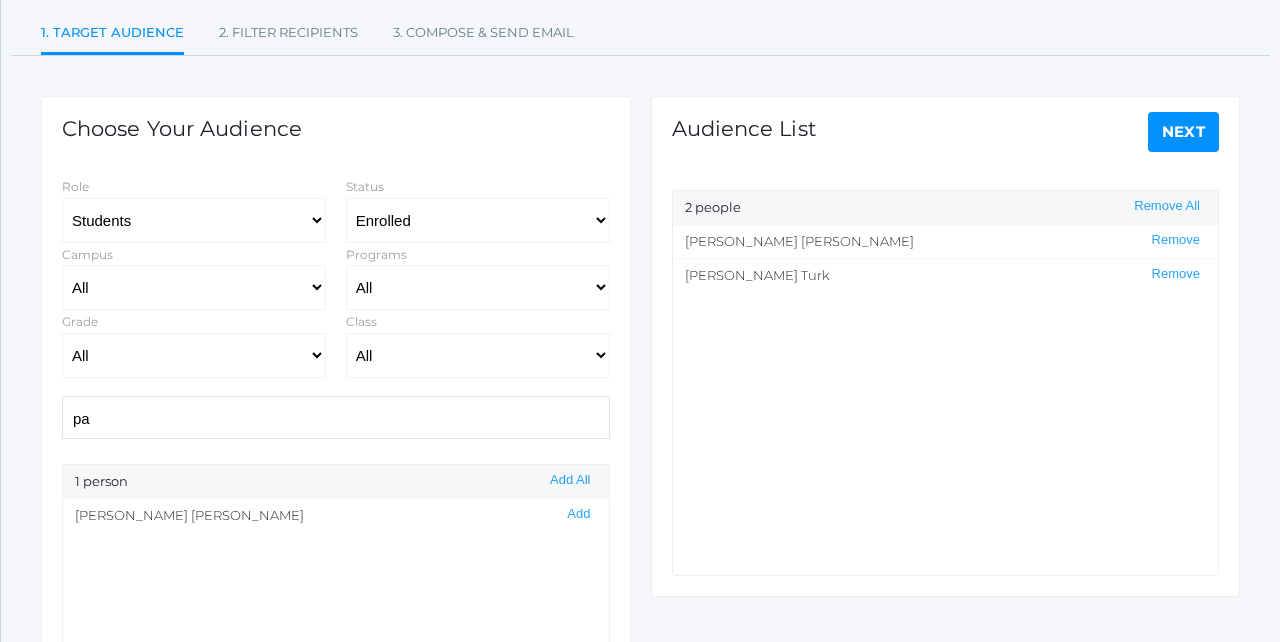 type on "p" 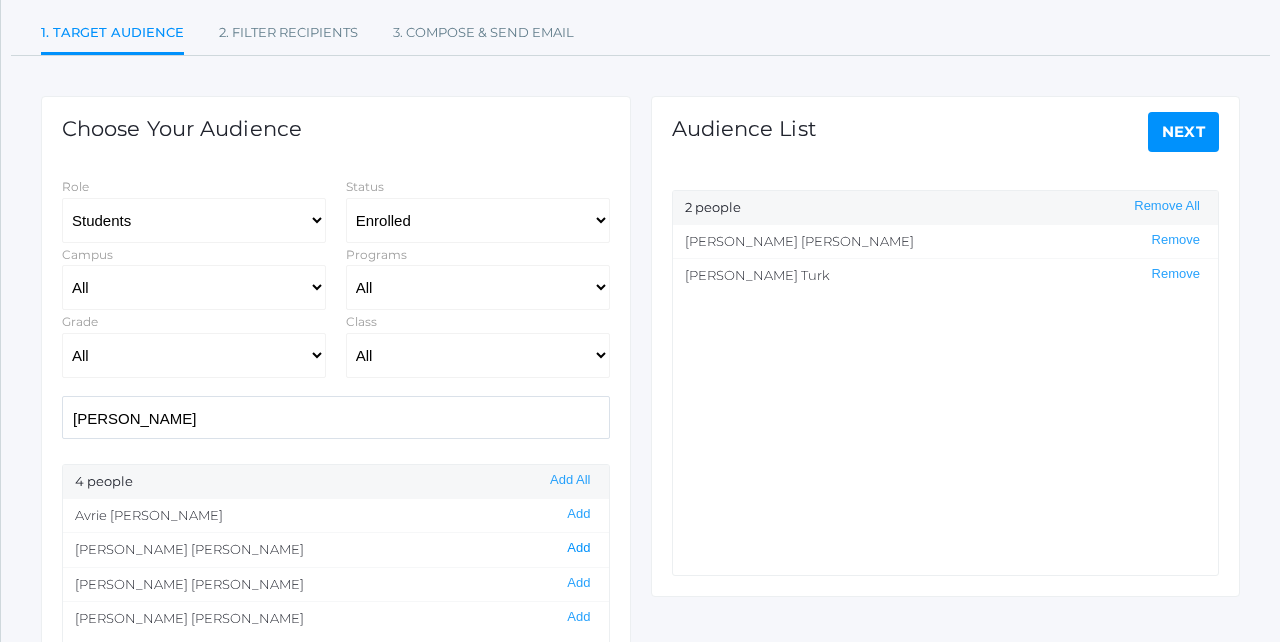 drag, startPoint x: 113, startPoint y: 420, endPoint x: 586, endPoint y: 547, distance: 489.753 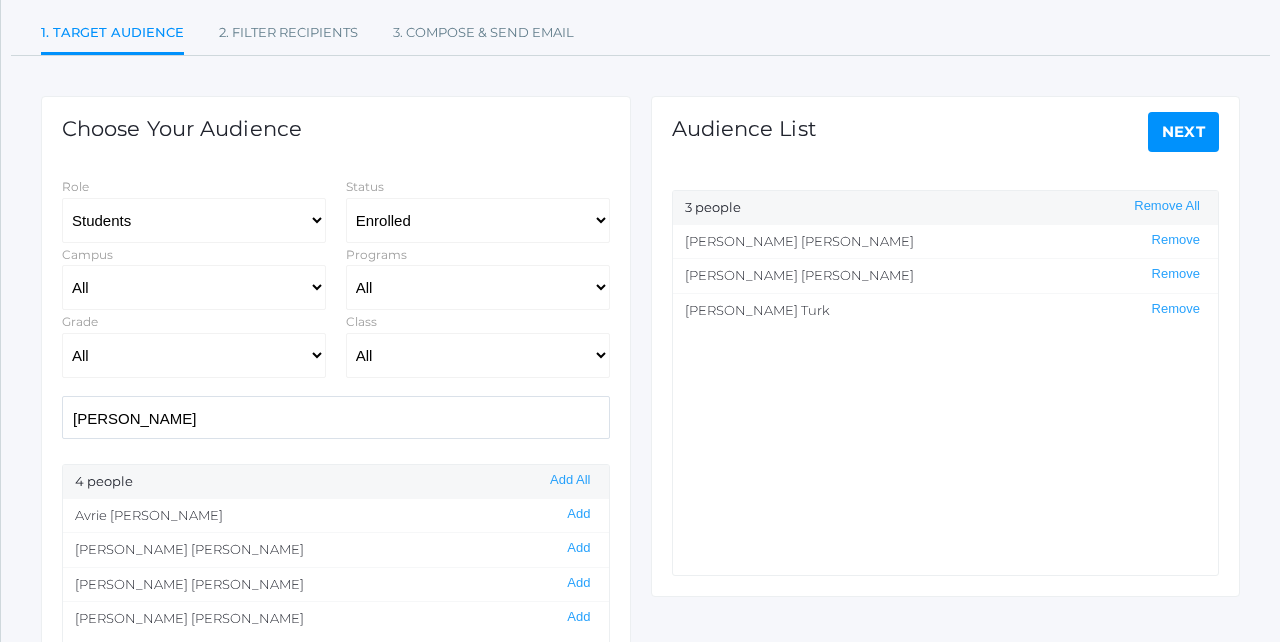 click on "[PERSON_NAME]" 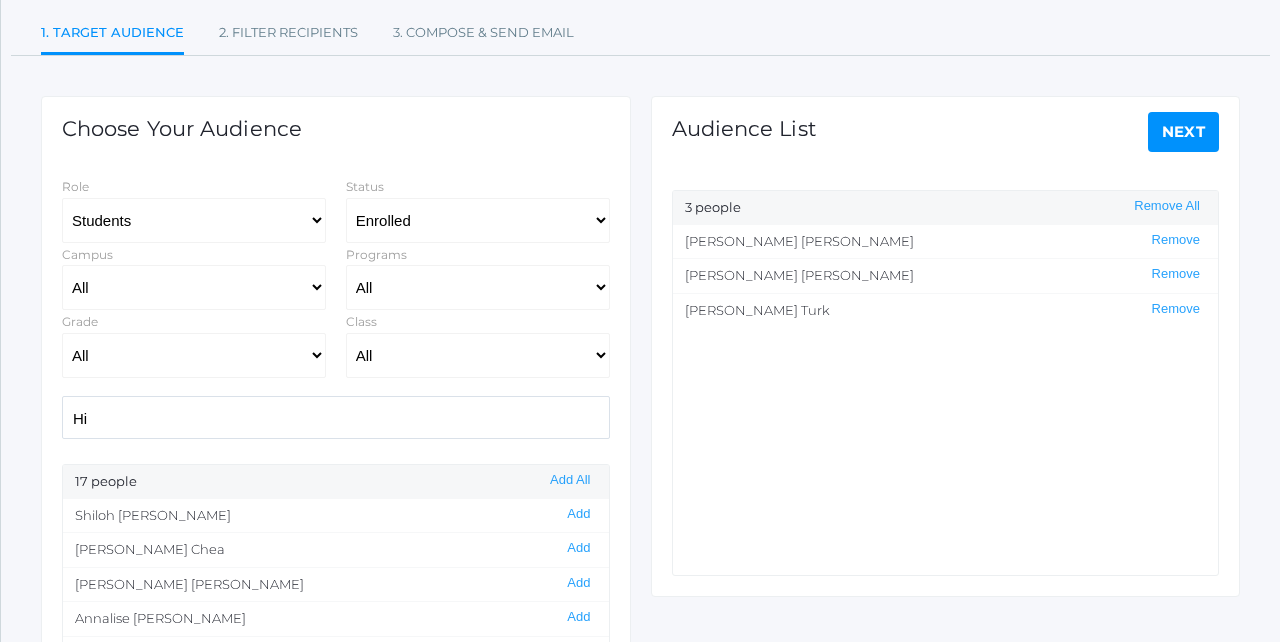 type on "H" 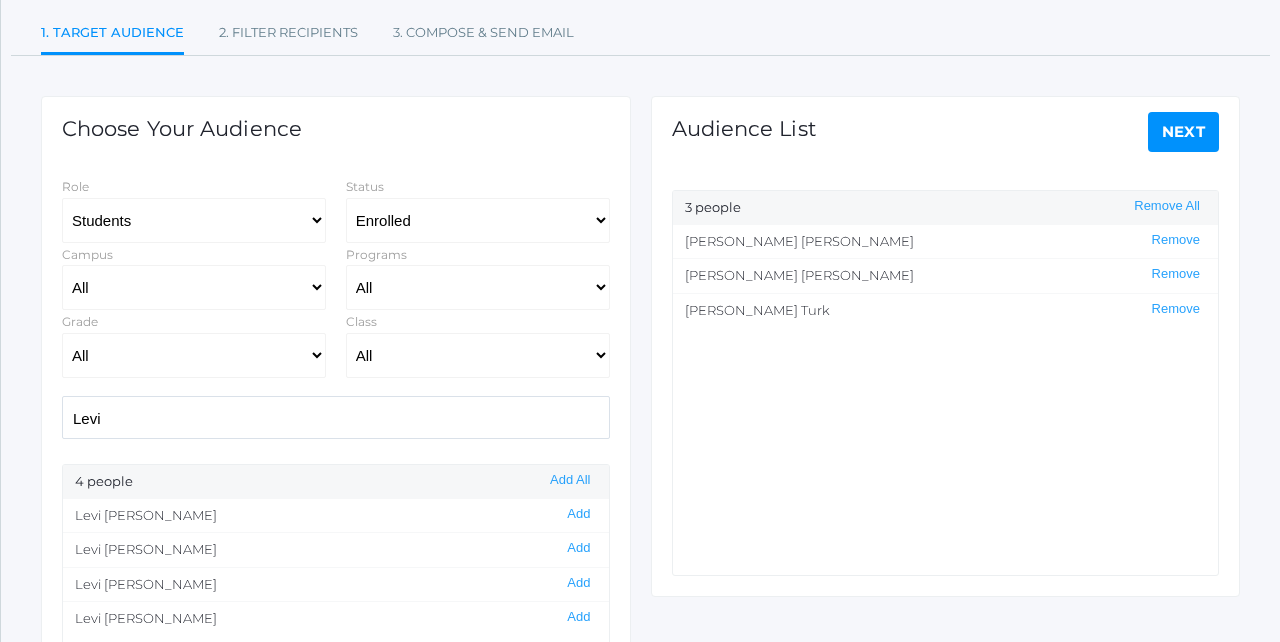 type on "Levi" 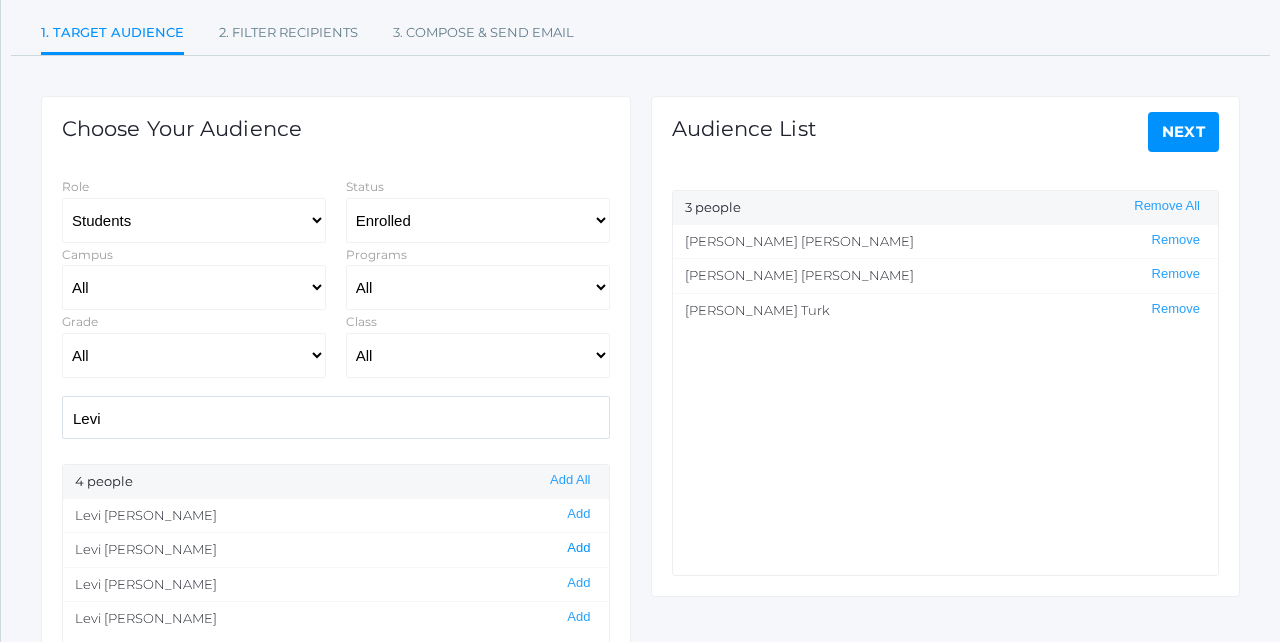 drag, startPoint x: 144, startPoint y: 423, endPoint x: 580, endPoint y: 548, distance: 453.56476 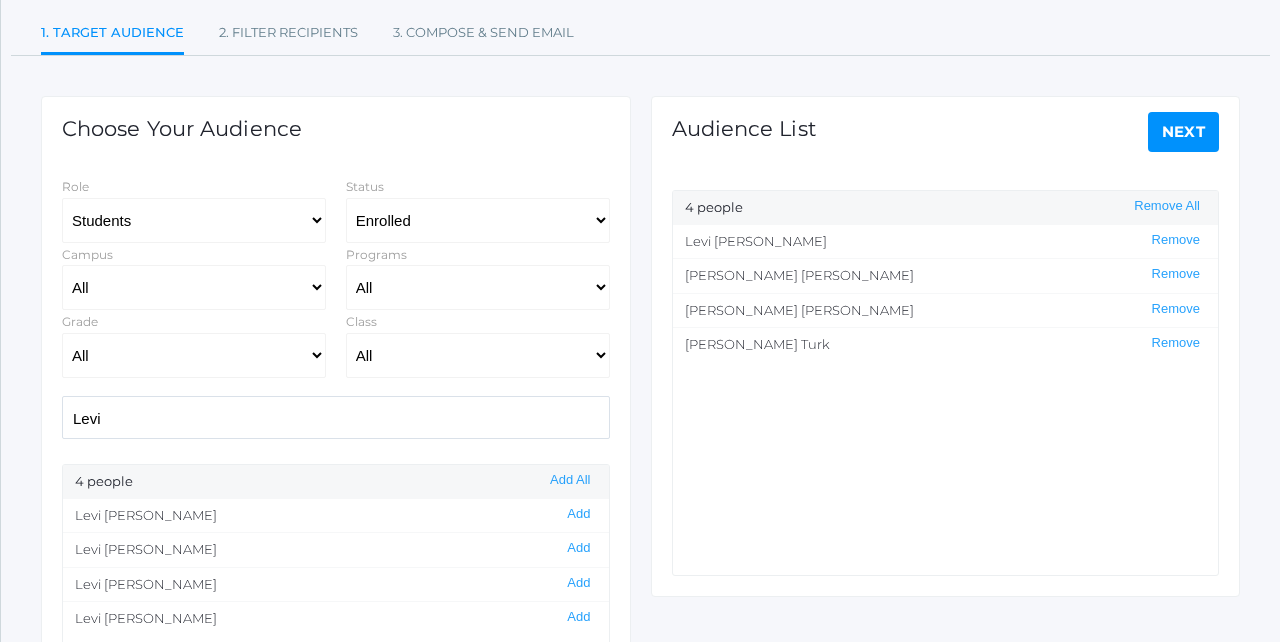 click on "Next" 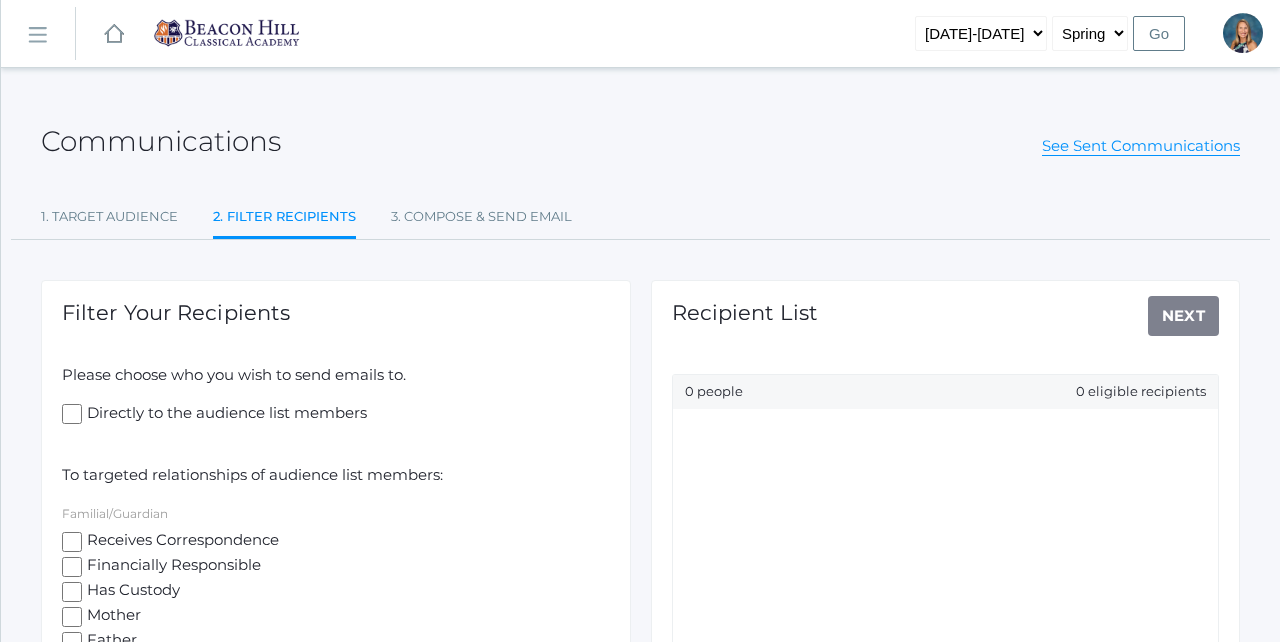 click on "Receives Correspondence" 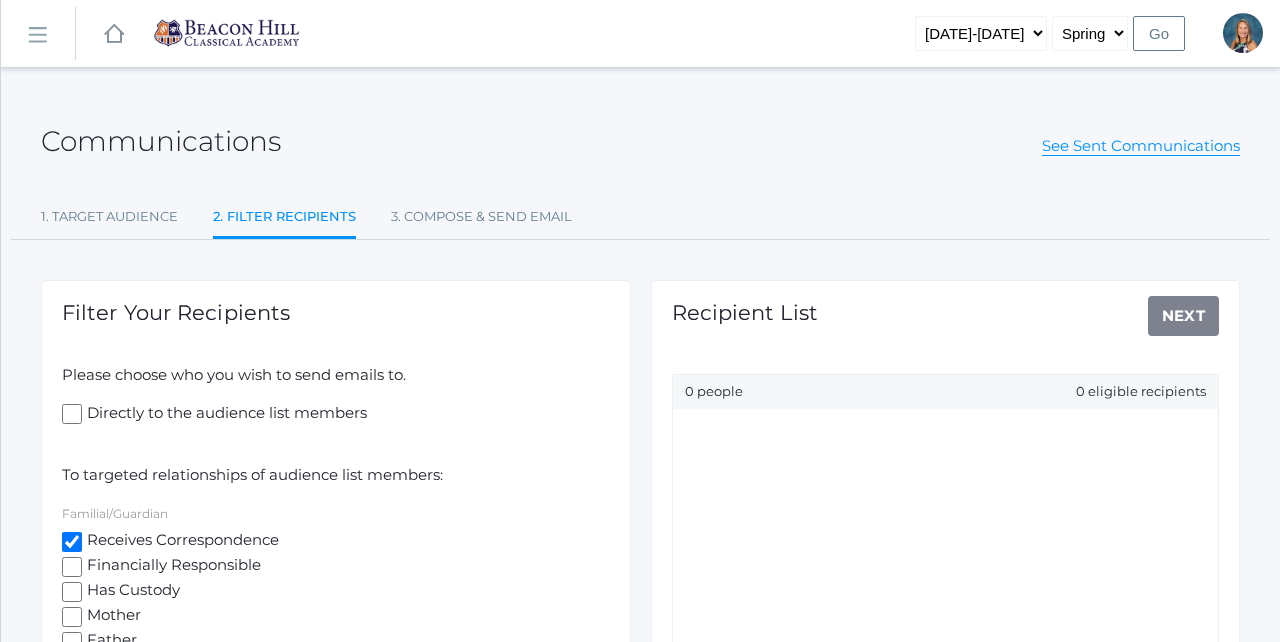 checkbox on "true" 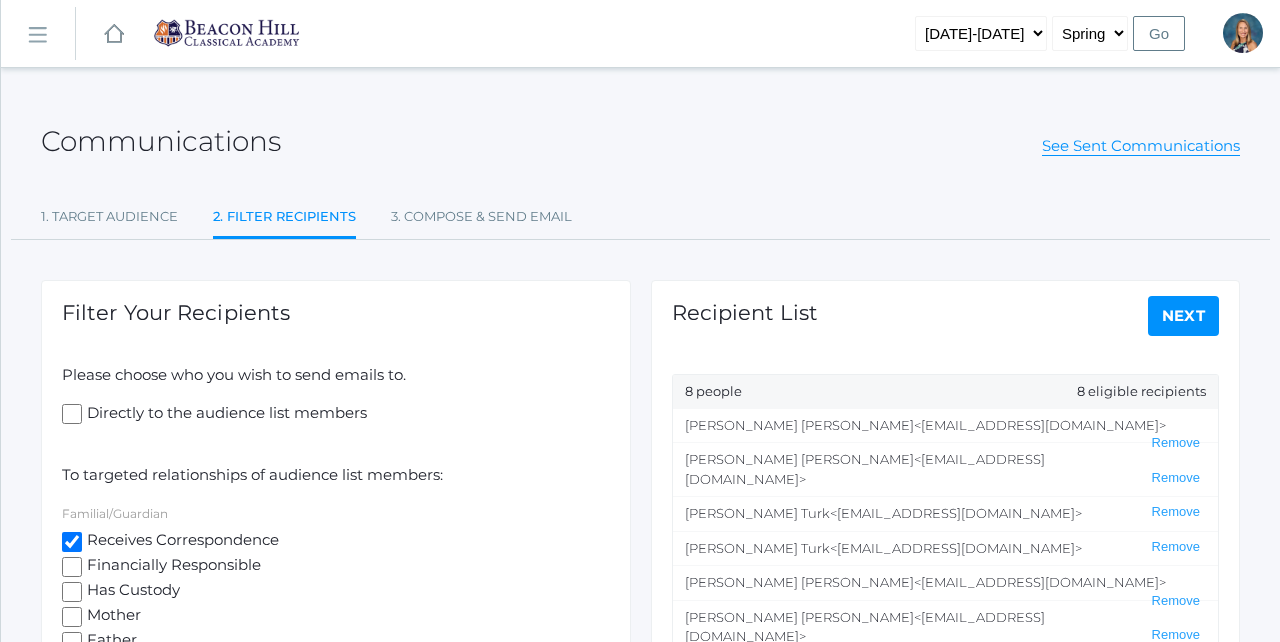 click on "Next" 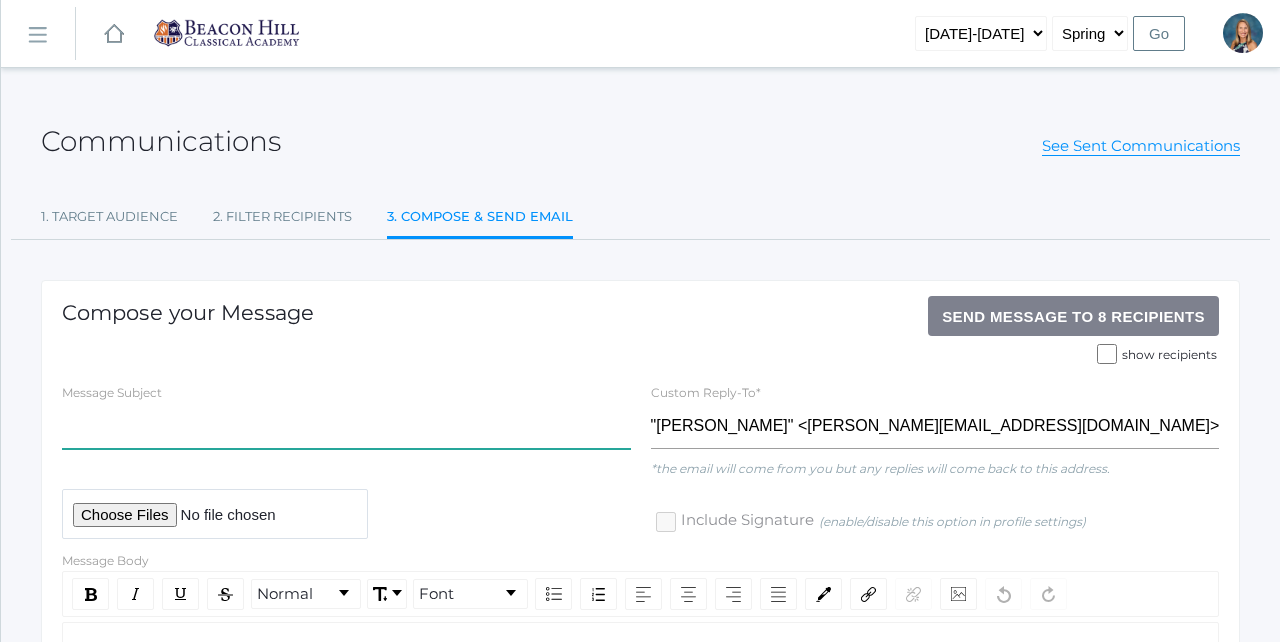 click 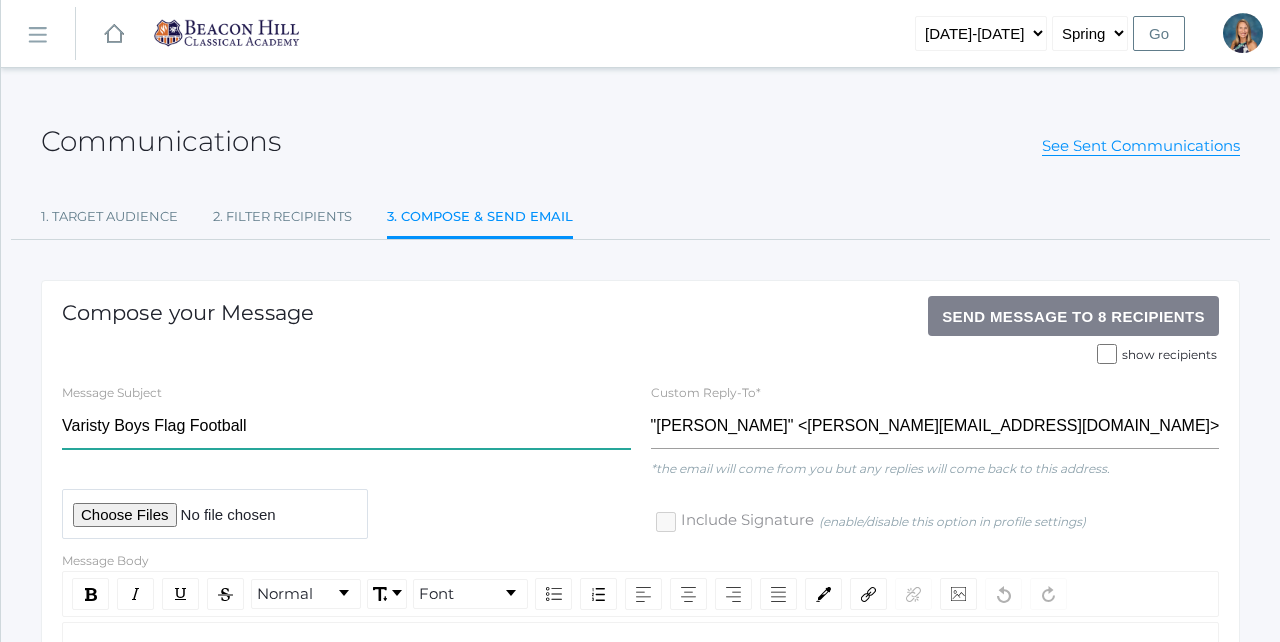 click on "Varisty Boys Flag Football" 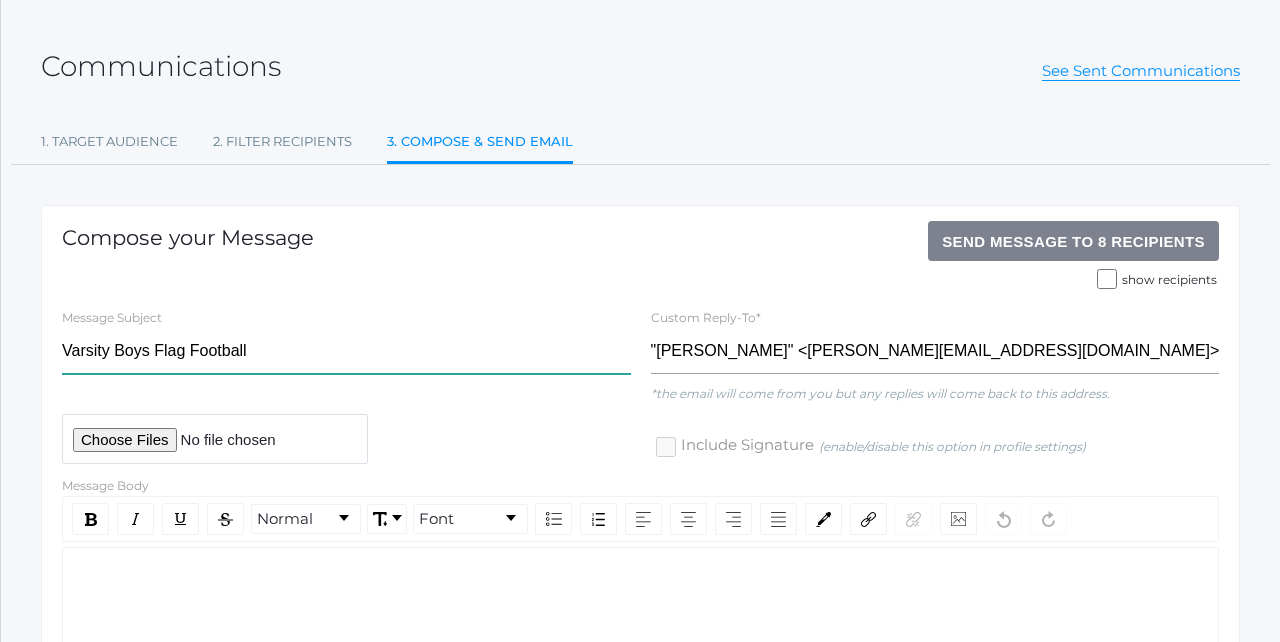scroll, scrollTop: 118, scrollLeft: 0, axis: vertical 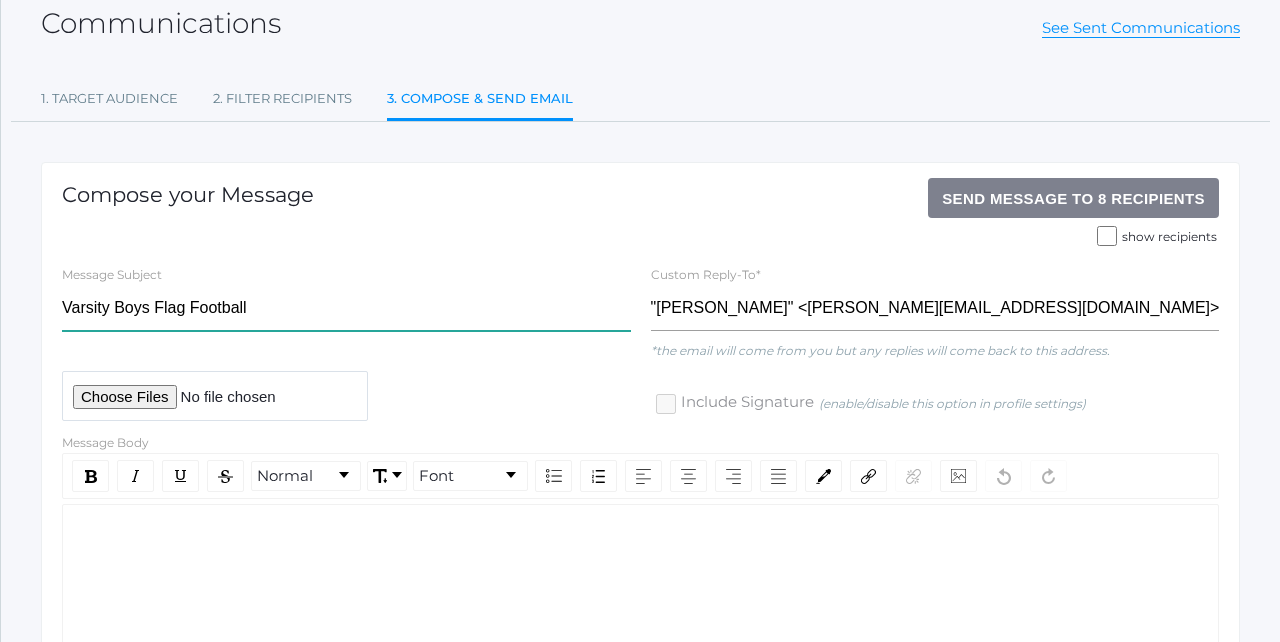 type on "Varsity Boys Flag Football" 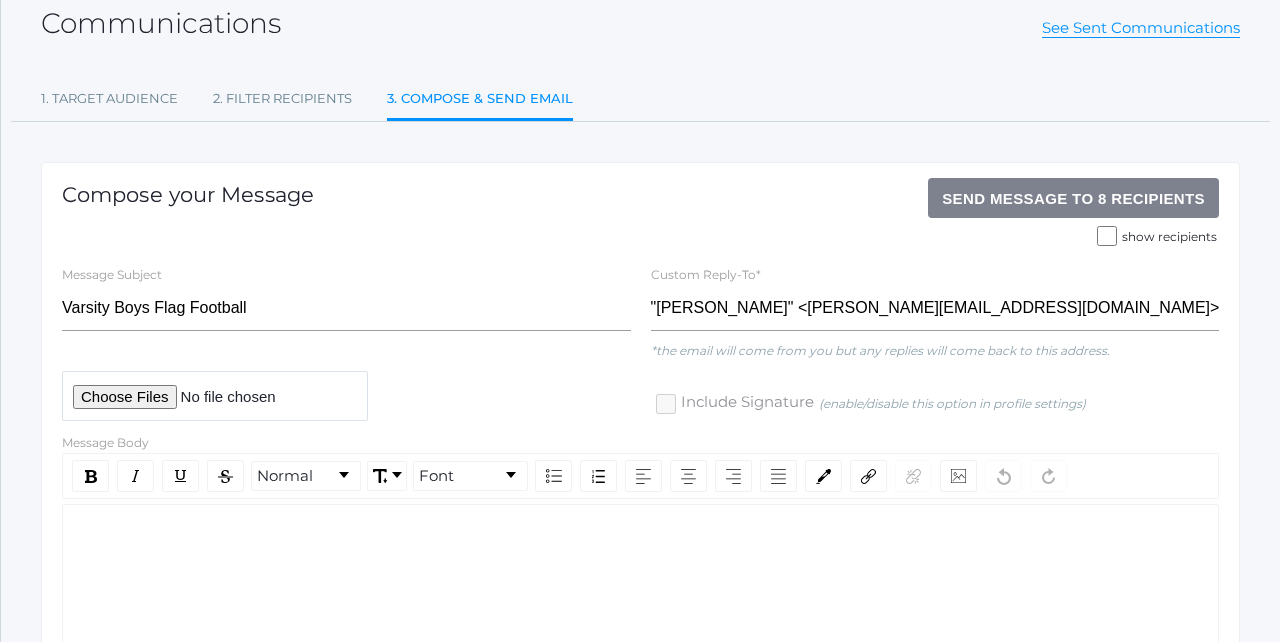 click 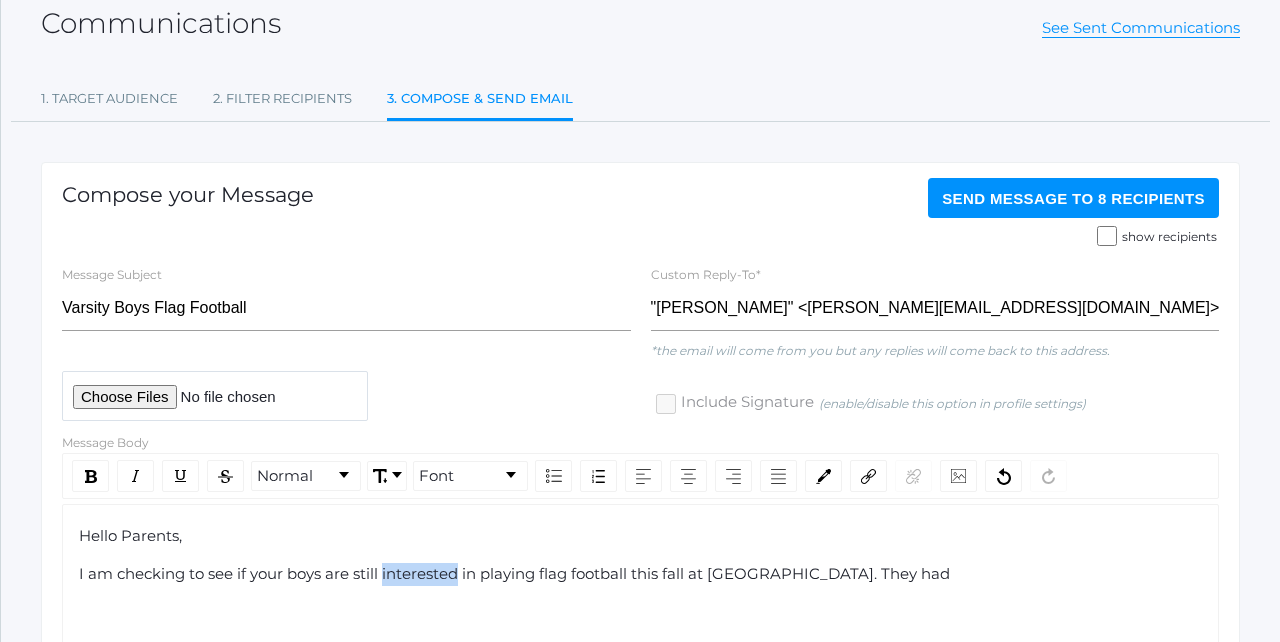click on "I am checking to see if your boys are still interested in playing flag football this fall at [GEOGRAPHIC_DATA]. They had" 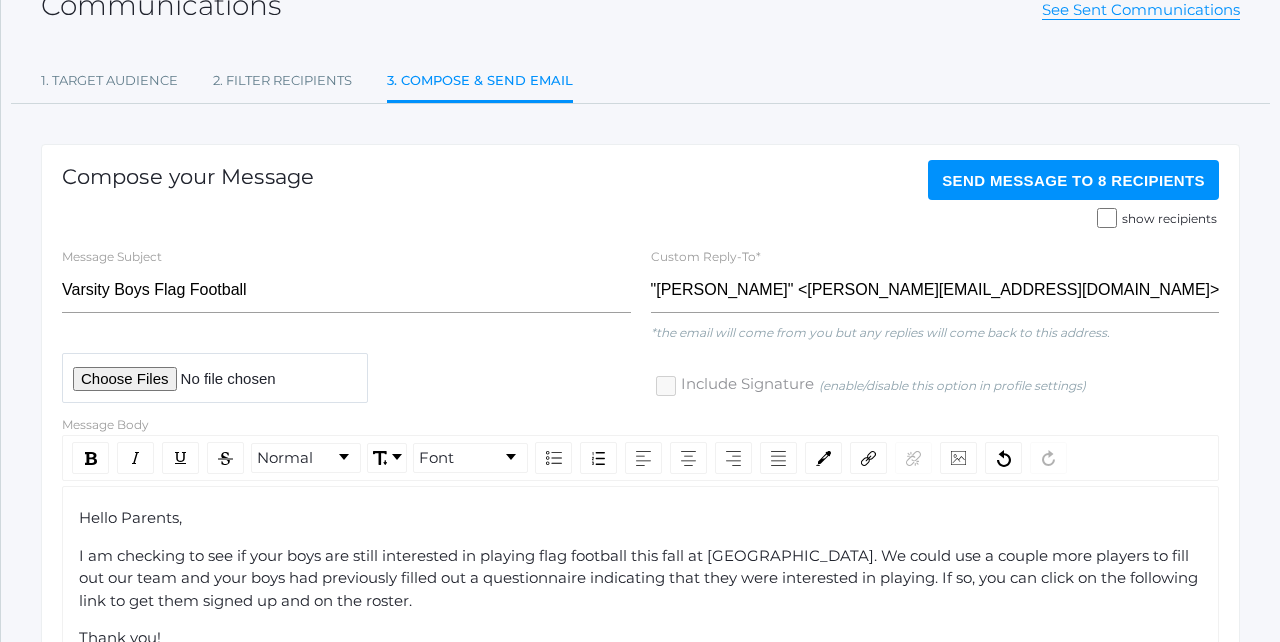 scroll, scrollTop: 354, scrollLeft: 0, axis: vertical 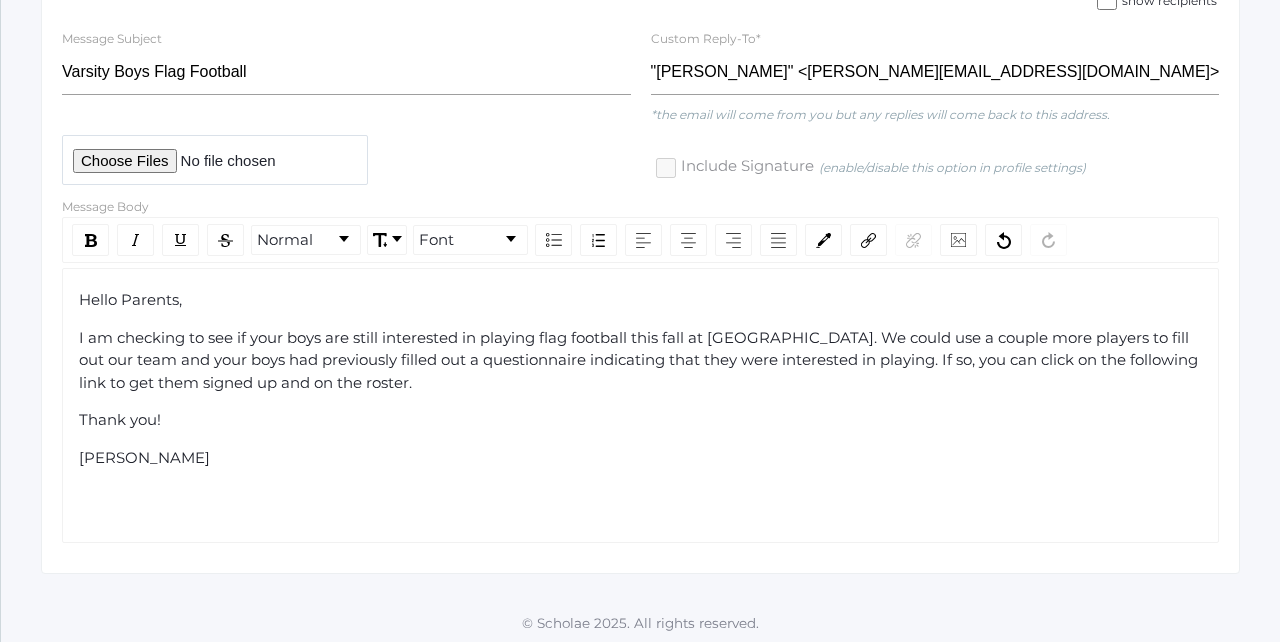 click on "I am checking to see if your boys are still interested in playing flag football this fall at [GEOGRAPHIC_DATA]. We could use a couple more players to fill out our team and your boys had previously filled out a questionnaire indicating that they were interested in playing. If so, you can click on the following link to get them signed up and on the roster." 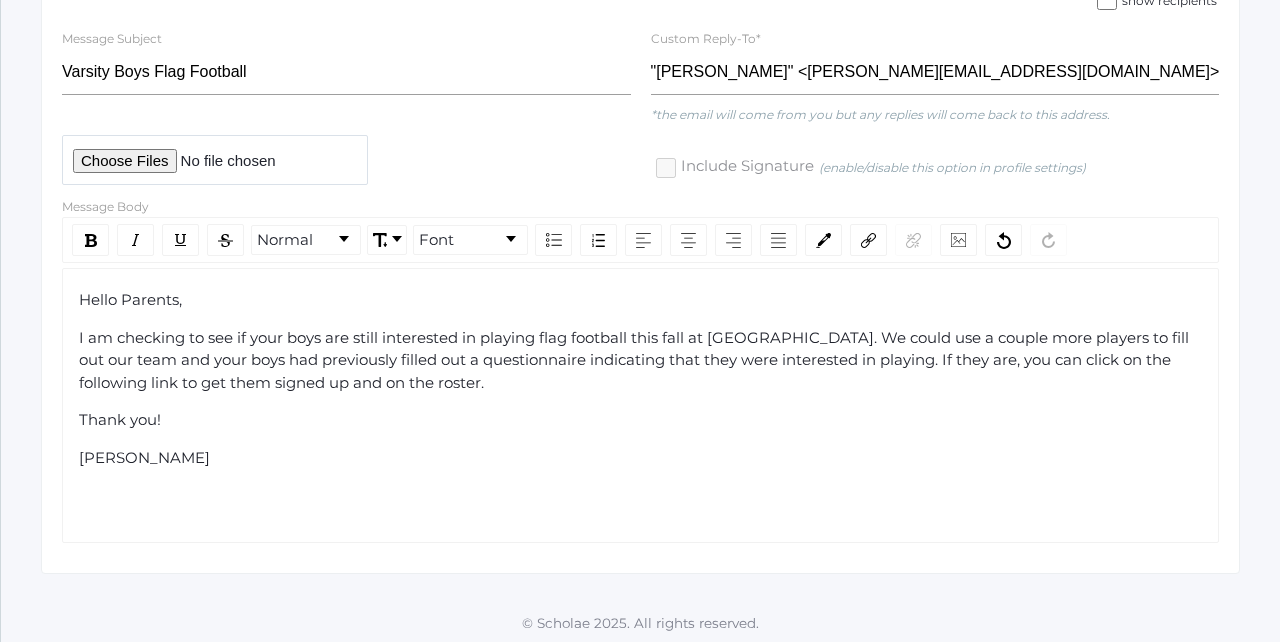 click on "I am checking to see if your boys are still interested in playing flag football this fall at [GEOGRAPHIC_DATA]. We could use a couple more players to fill out our team and your boys had previously filled out a questionnaire indicating that they were interested in playing. If they are, you can click on the following link to get them signed up and on the roster." 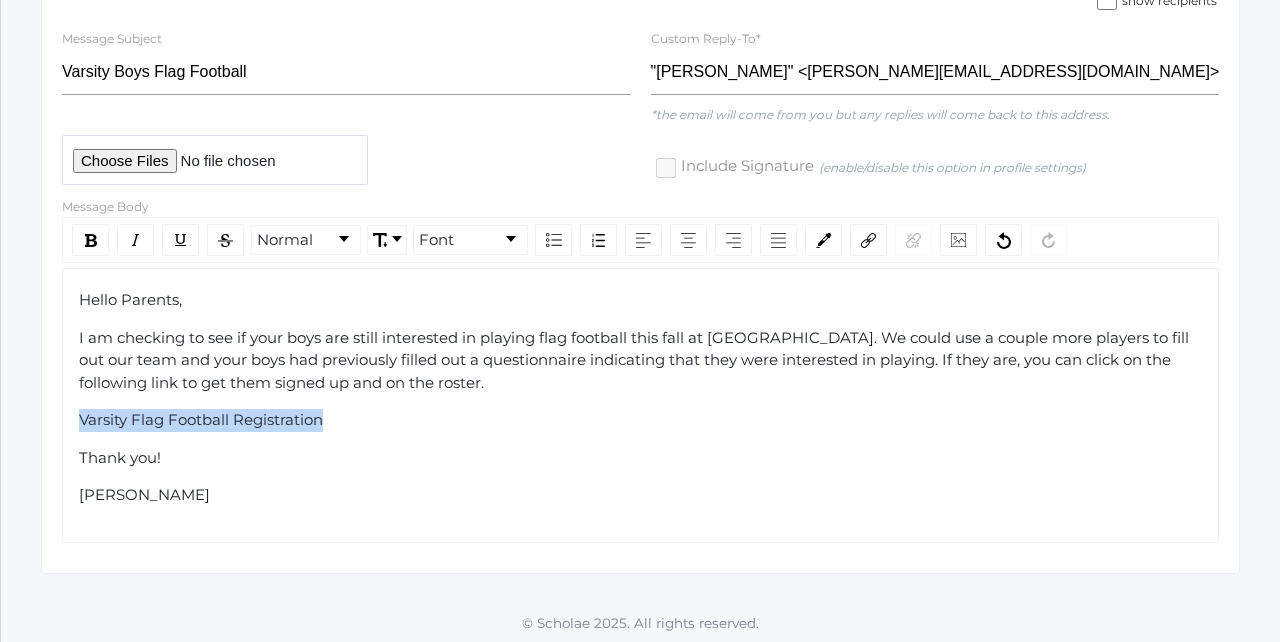 drag, startPoint x: 340, startPoint y: 416, endPoint x: 64, endPoint y: 415, distance: 276.0018 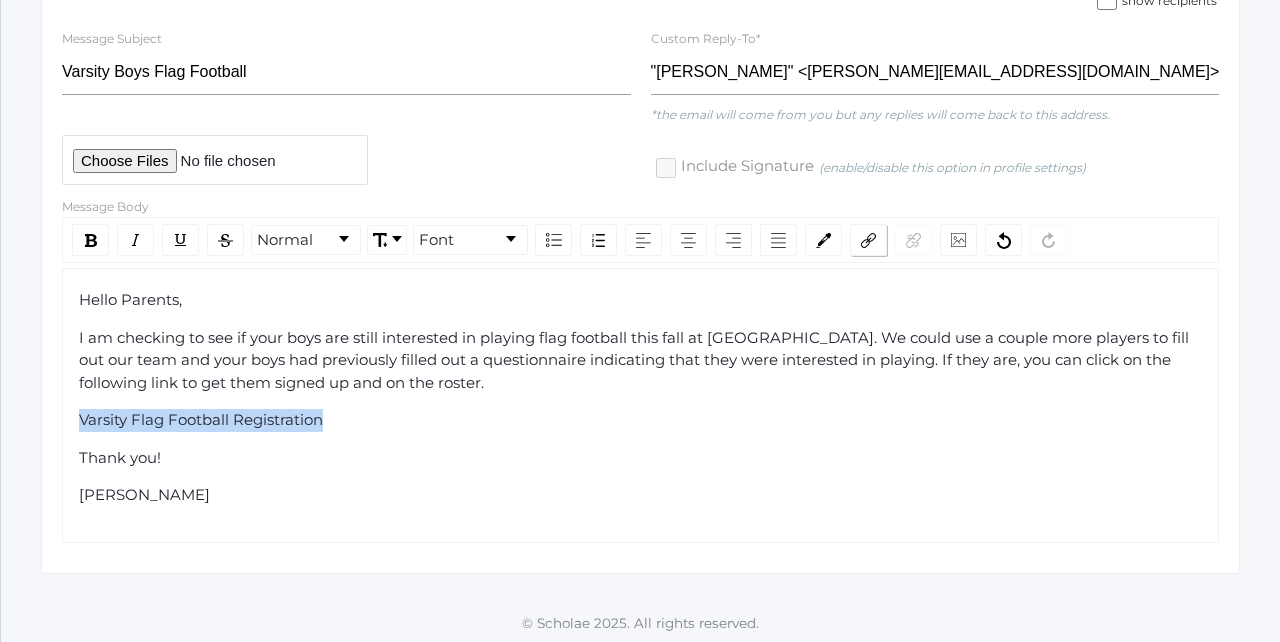 click 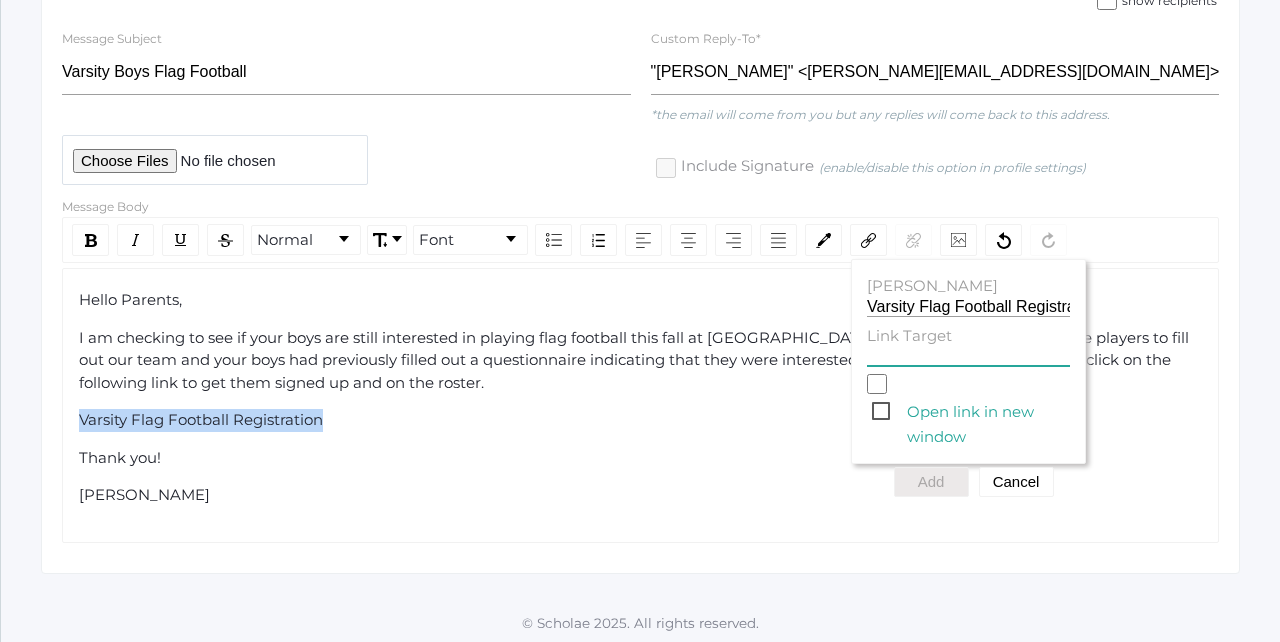 click on "Link Target" 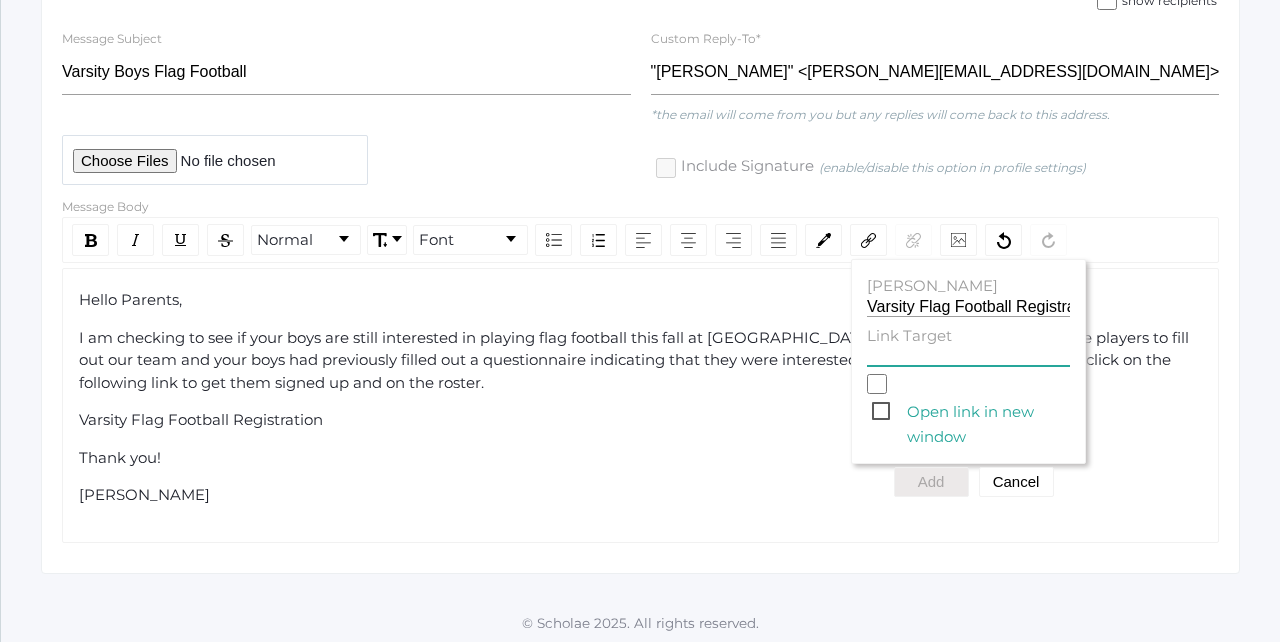 paste on "[URL][DOMAIN_NAME]" 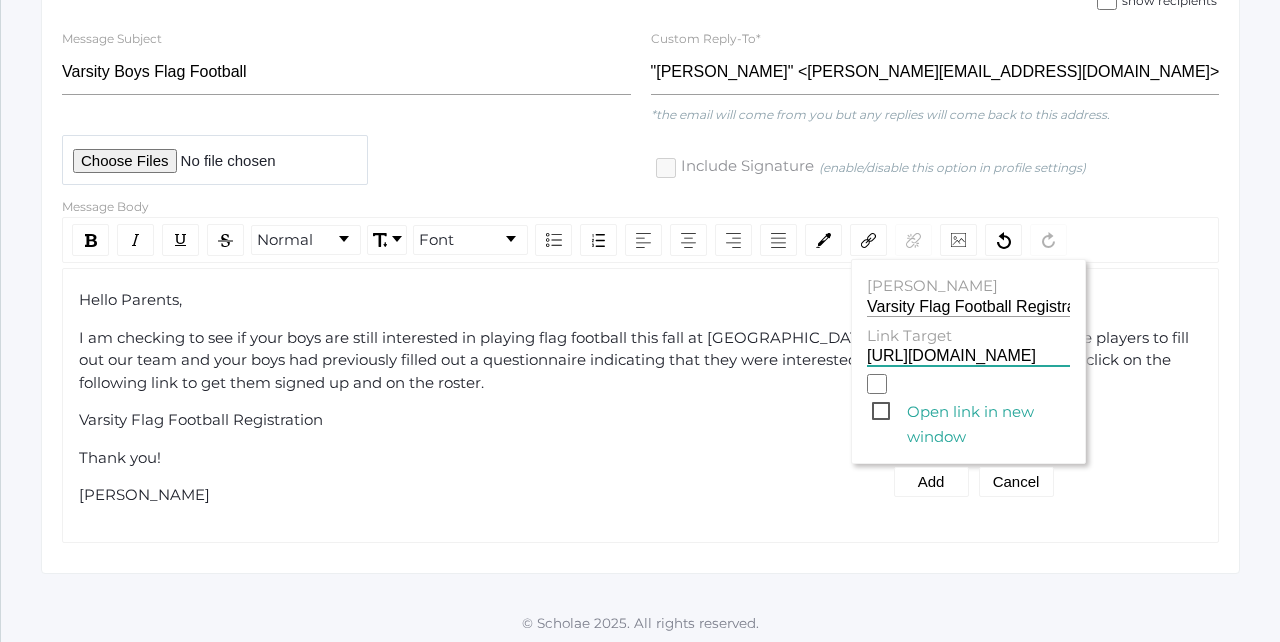 click on "Open link in new window" 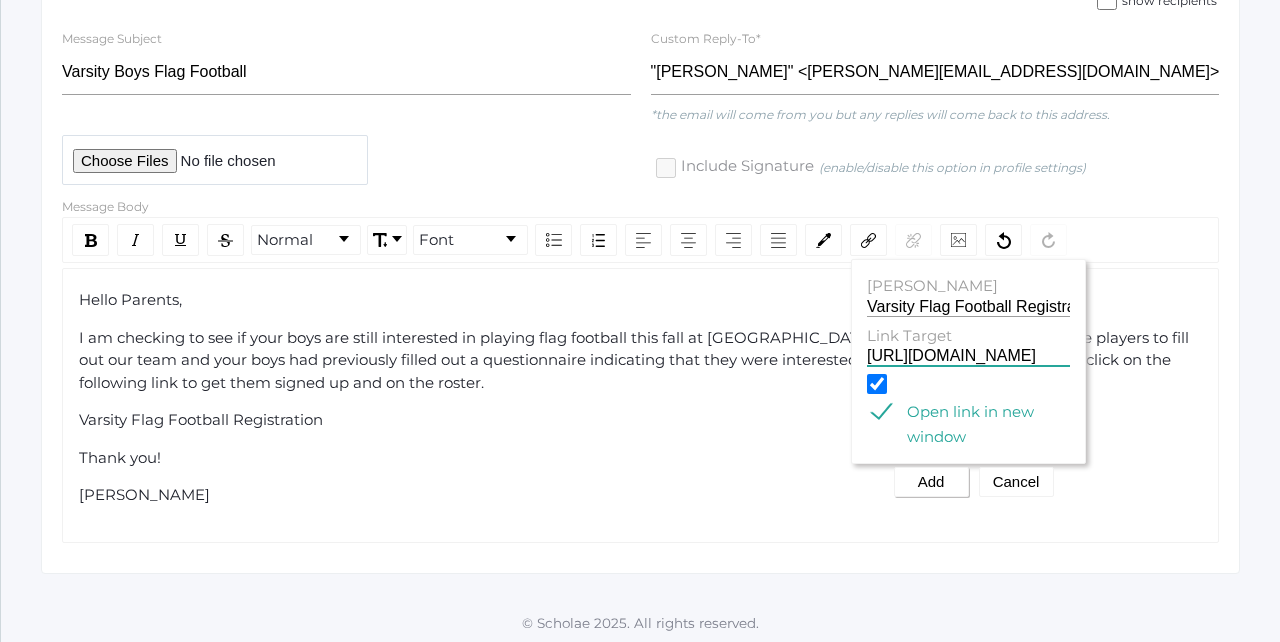 click on "Add" 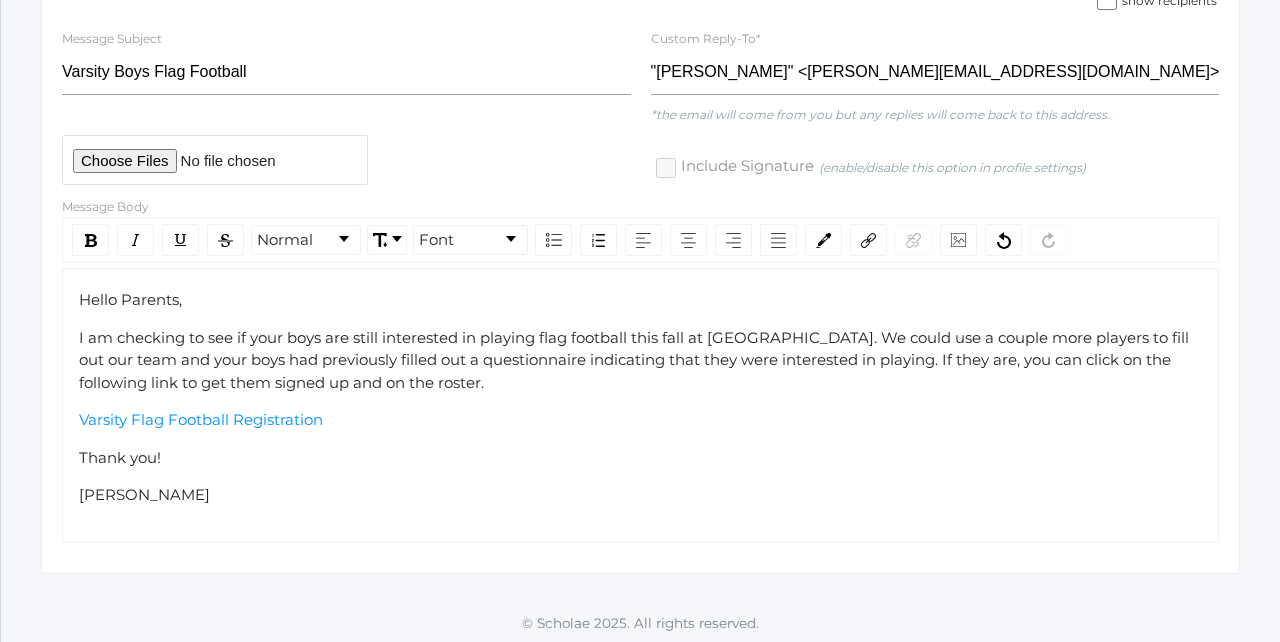 click on "Hello Parents, I am checking to see if your boys are still interested in playing flag football this fall at [GEOGRAPHIC_DATA]. We could use a couple more players to fill out our team and your boys had previously filled out a questionnaire indicating that they were interested in playing. If they are, you can click on the following link to get them signed up and on the roster.  Varsity Flag Football Registration   Thank you! [PERSON_NAME]" 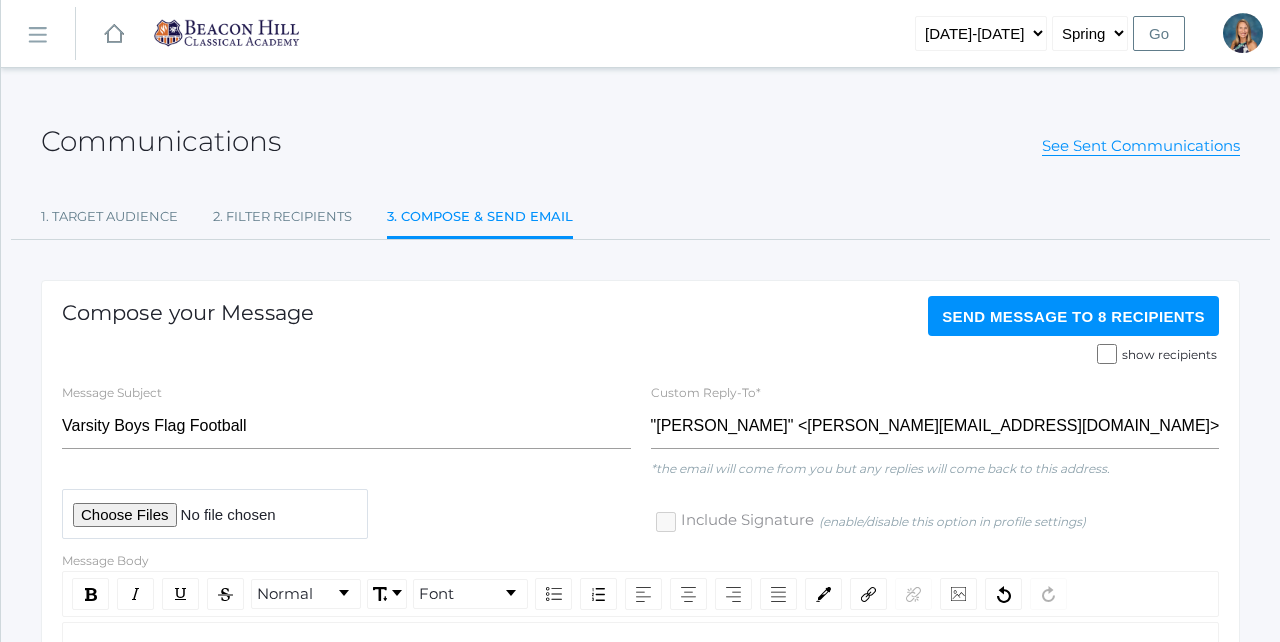 scroll, scrollTop: 0, scrollLeft: 0, axis: both 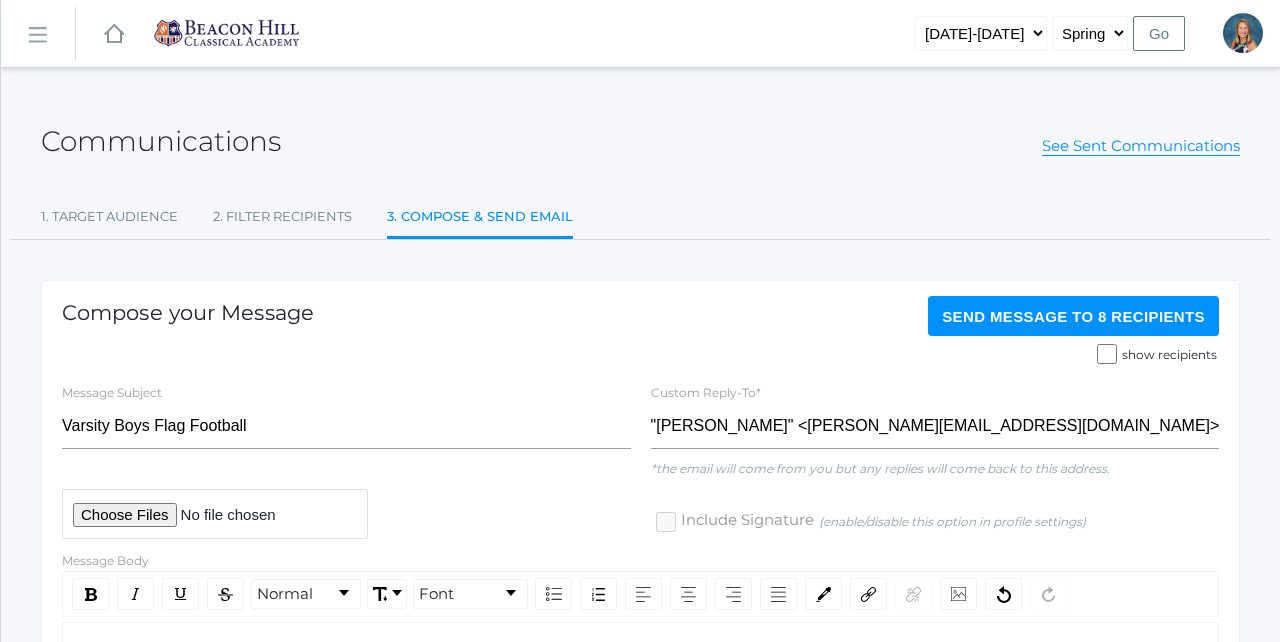click on "Send Message   to 8 recipients" 